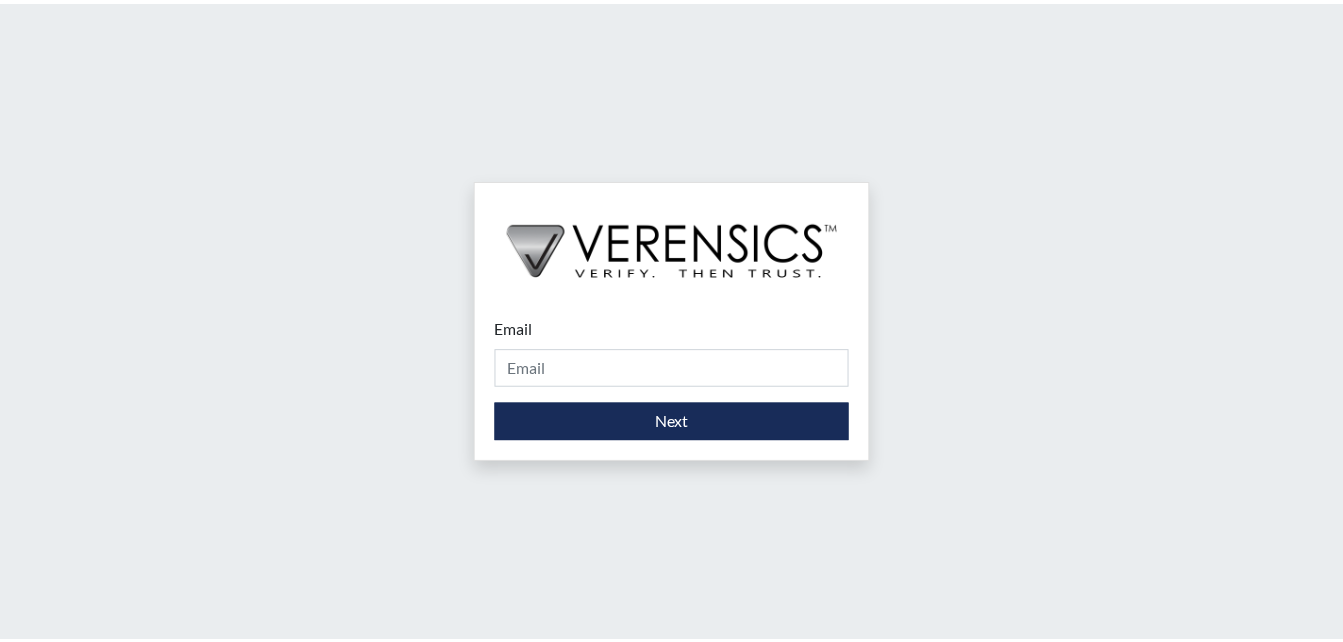 scroll, scrollTop: 0, scrollLeft: 0, axis: both 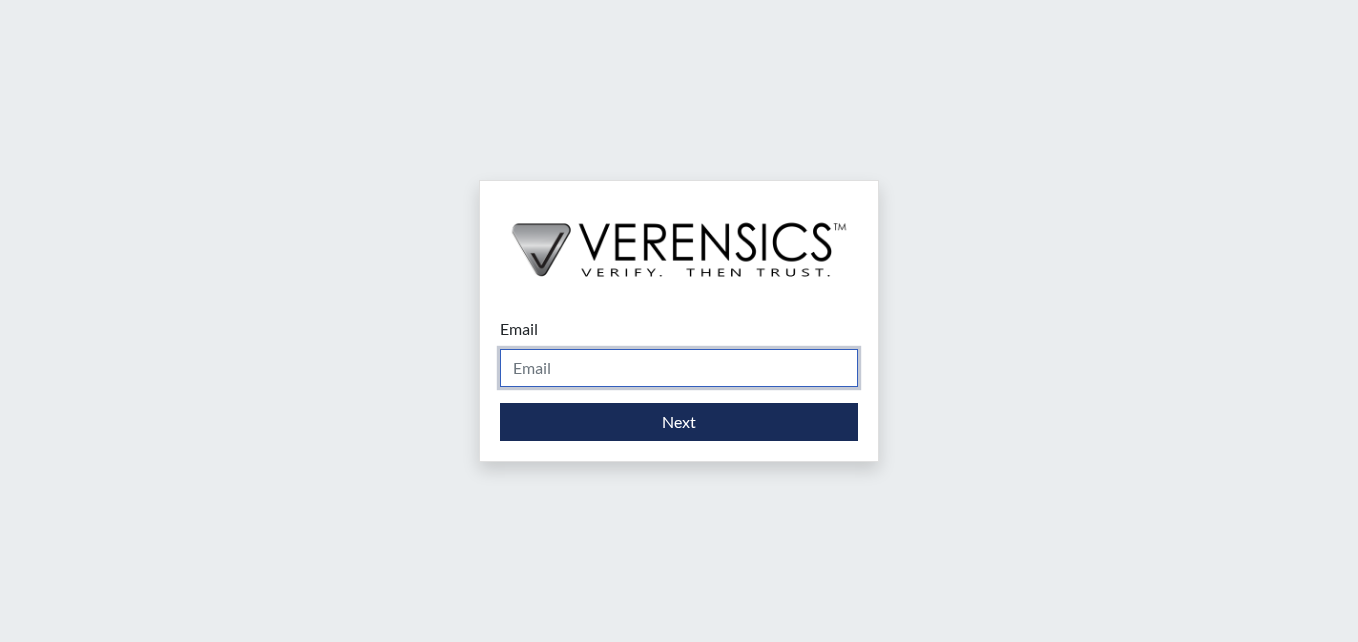 click on "Email" at bounding box center [679, 368] 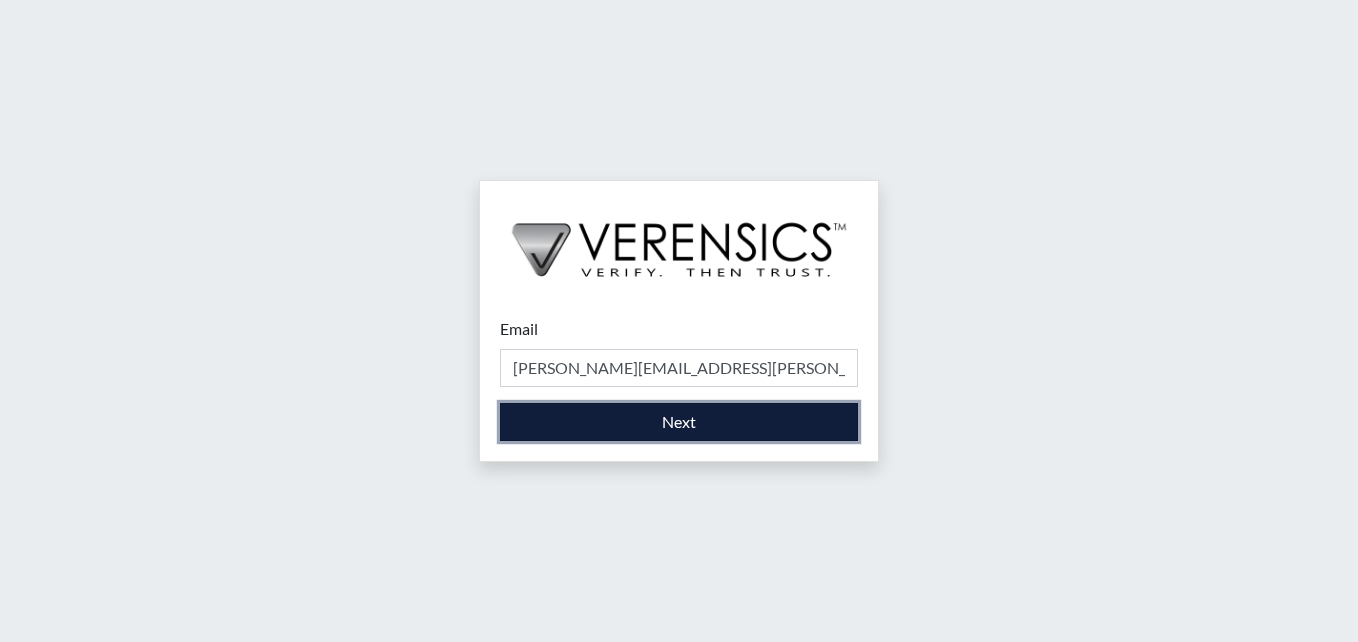 click on "Next" at bounding box center [679, 422] 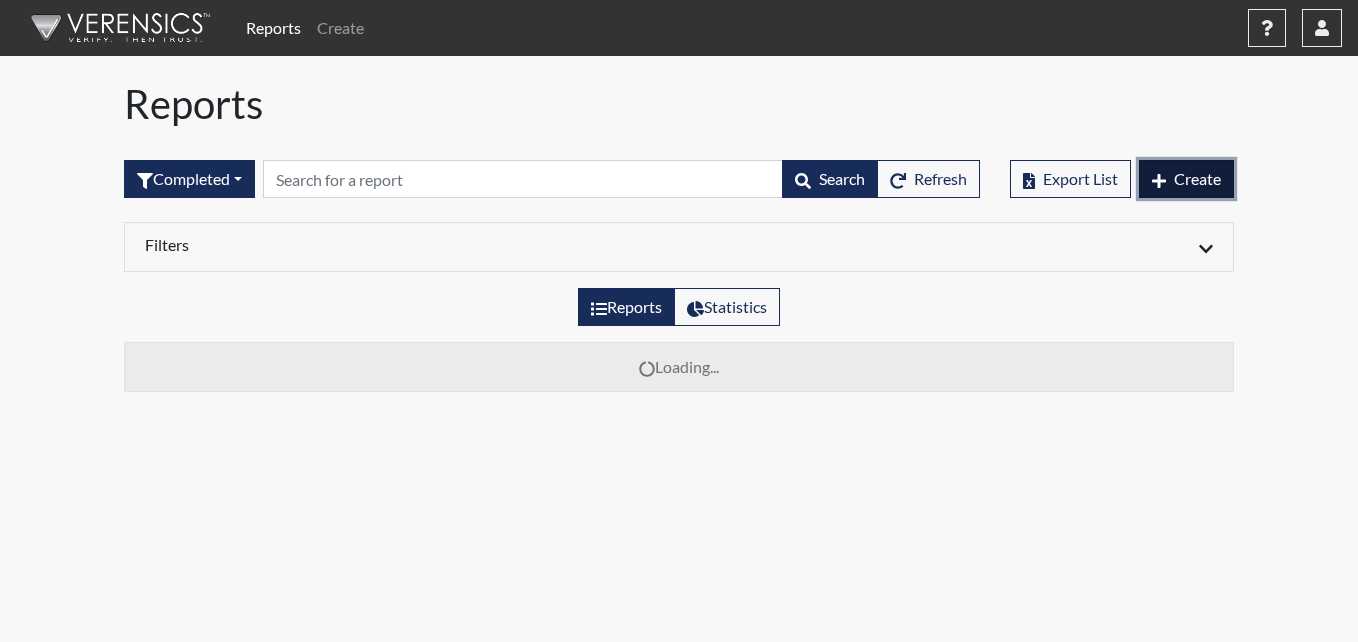 click on "Create" at bounding box center (1197, 178) 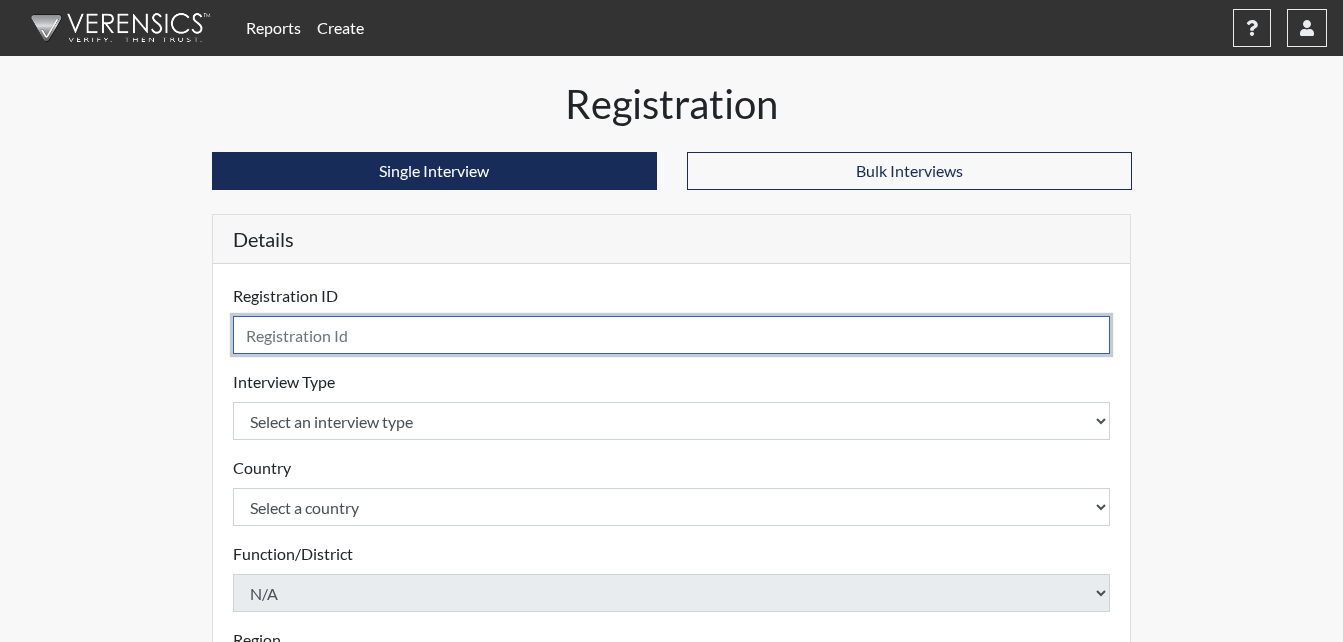 click at bounding box center [672, 335] 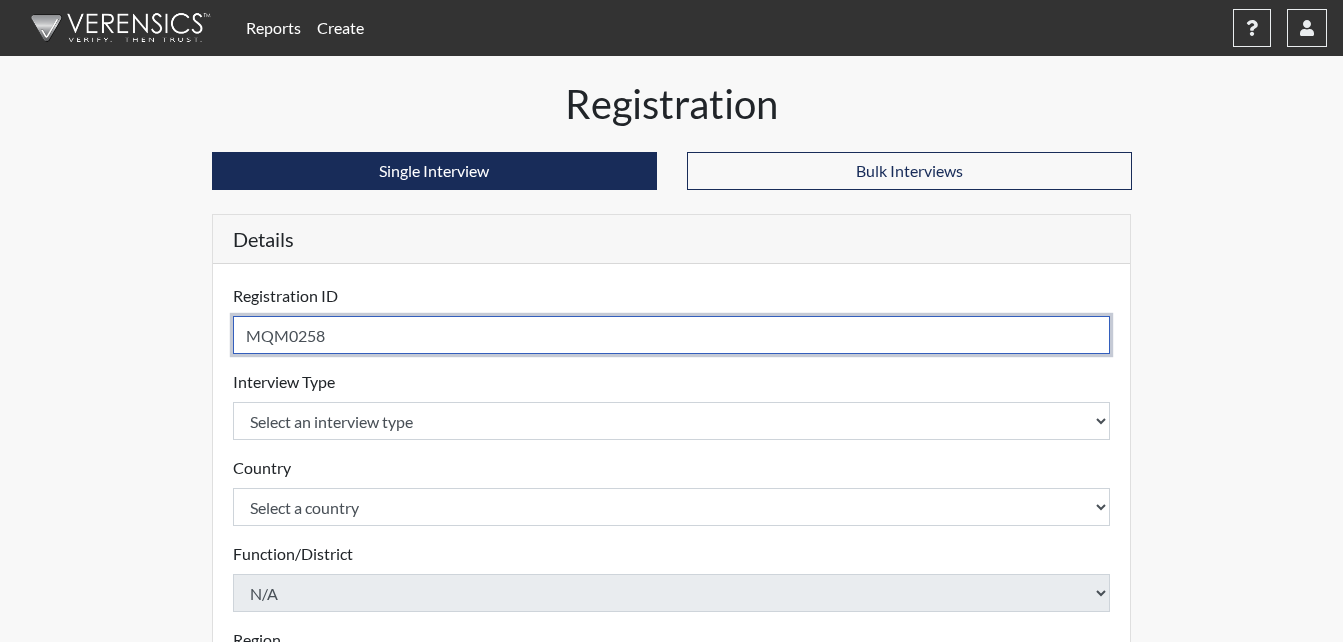 type on "MQM0258" 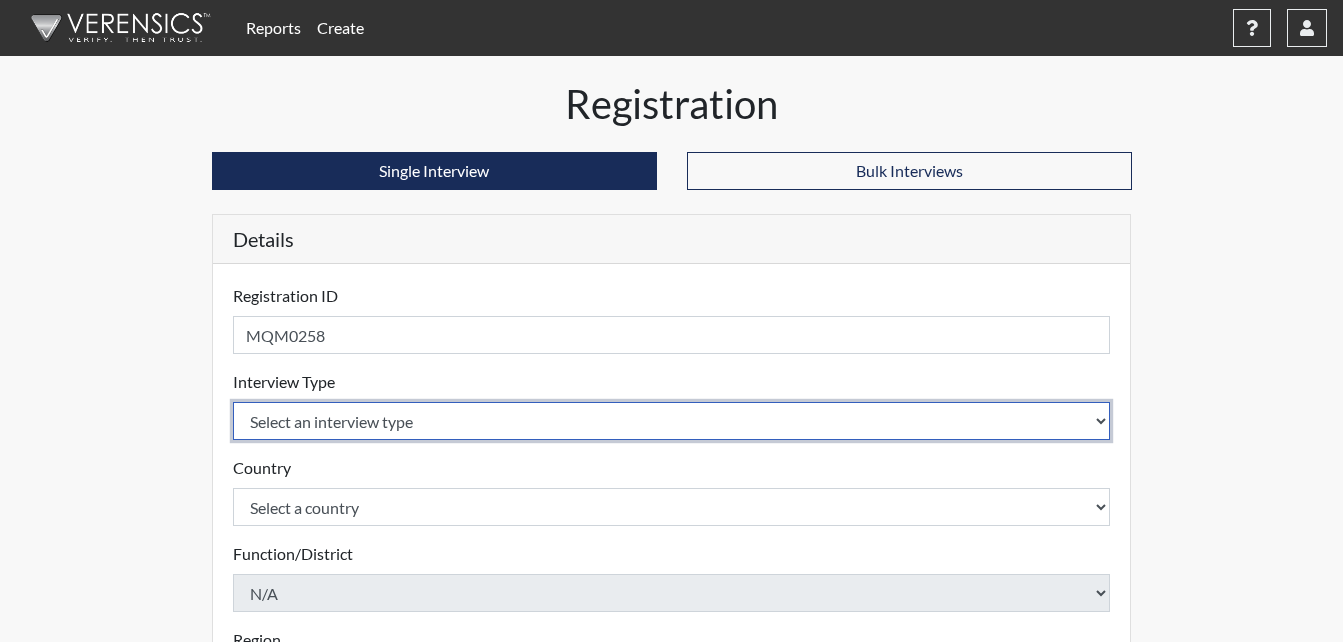 click on "Select an interview type  Corrections Pre-Employment" at bounding box center [672, 421] 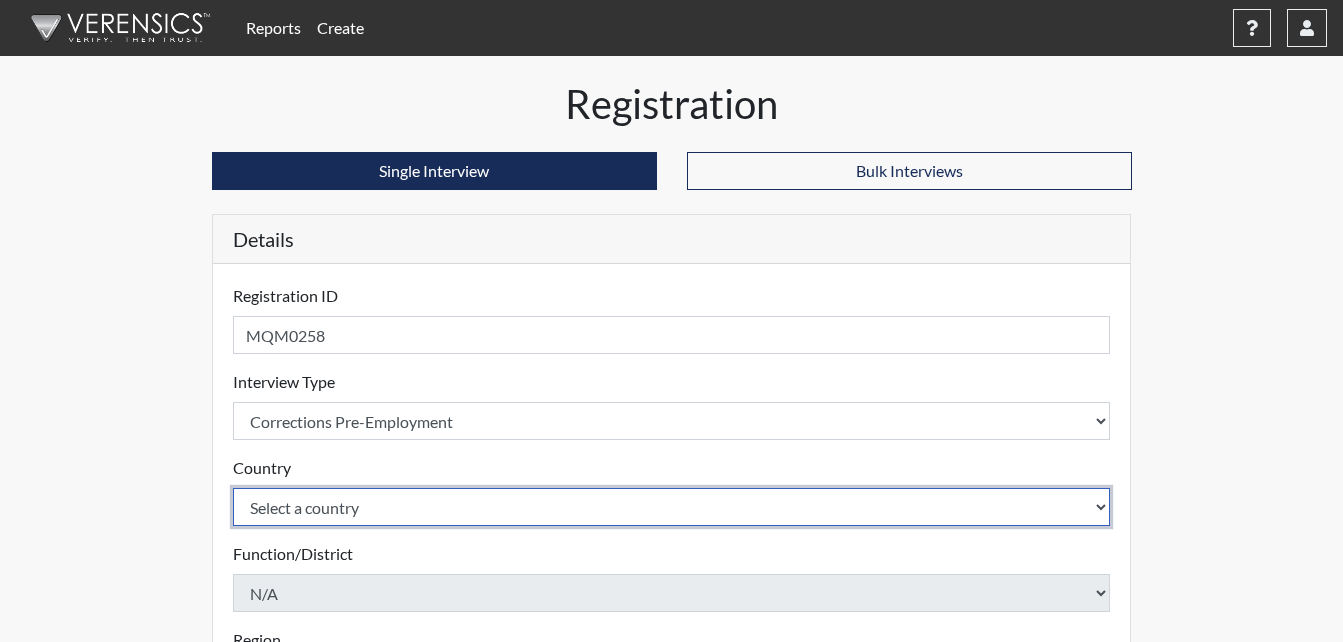 click on "Select a country  [GEOGRAPHIC_DATA]   [GEOGRAPHIC_DATA]" at bounding box center [672, 507] 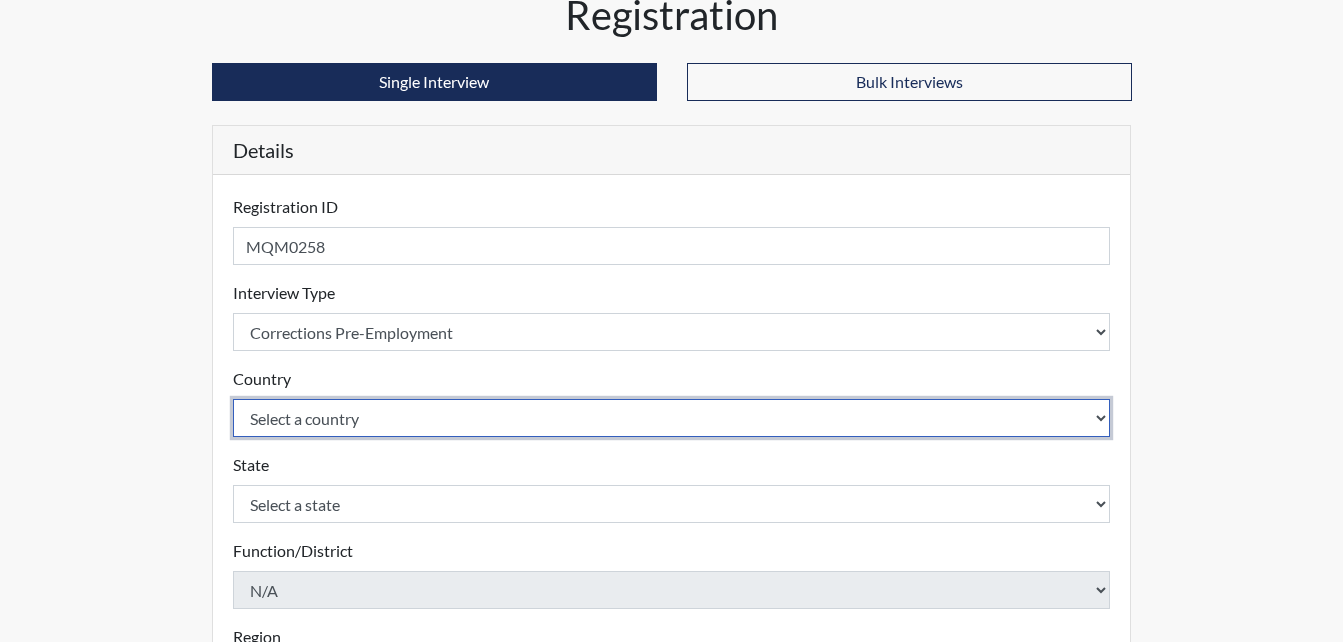 scroll, scrollTop: 200, scrollLeft: 0, axis: vertical 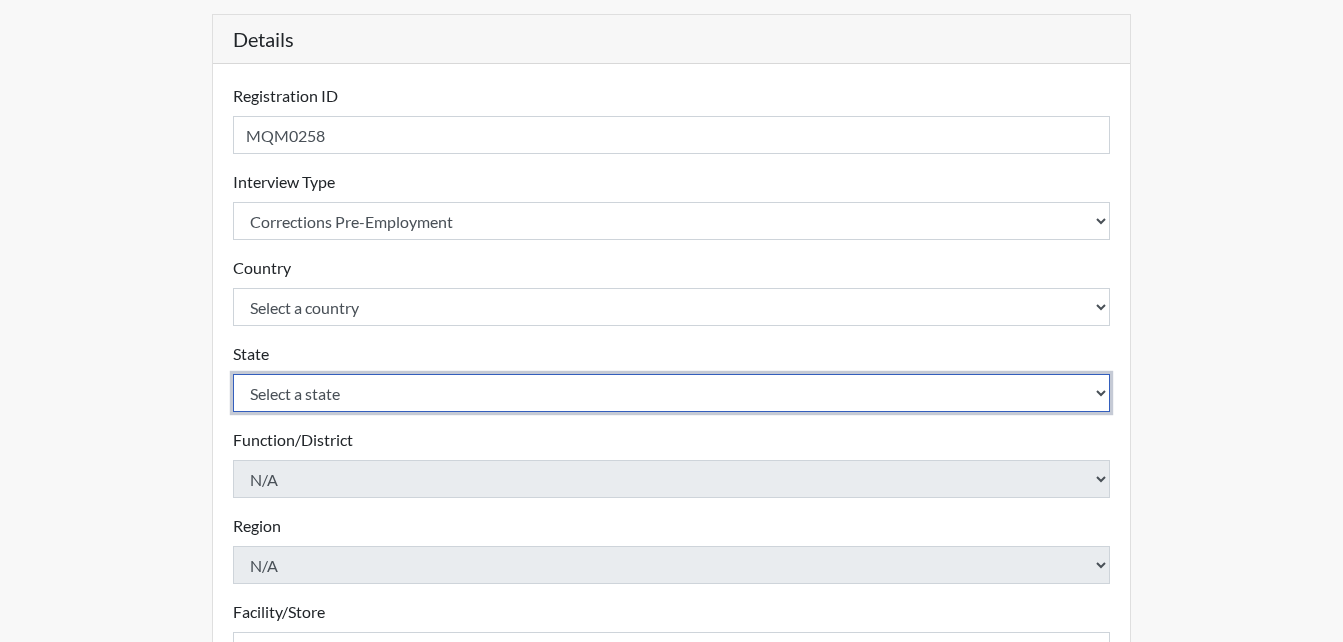 click on "Select a state  [US_STATE]   [US_STATE]   [US_STATE]   [US_STATE]   [US_STATE]   [US_STATE]   [US_STATE]   [US_STATE]   [US_STATE]   [US_STATE]   [US_STATE]   [US_STATE]   [US_STATE]   [US_STATE]   [US_STATE]   [US_STATE]   [US_STATE]   [US_STATE]   [US_STATE]   [US_STATE]   [US_STATE]   [US_STATE]   [US_STATE]   [US_STATE]   [US_STATE]   [US_STATE]   [US_STATE]   [US_STATE]   [US_STATE]   [US_STATE]   [US_STATE]   [US_STATE]   [US_STATE]   [US_STATE]   [US_STATE]   [US_STATE]   [US_STATE]   [US_STATE]   [US_STATE]   [US_STATE]   [US_STATE]   [US_STATE]   [US_STATE]   [US_STATE]   [US_STATE]   [US_STATE][PERSON_NAME][US_STATE]   [US_STATE]   [US_STATE]   [US_STATE]" at bounding box center [672, 393] 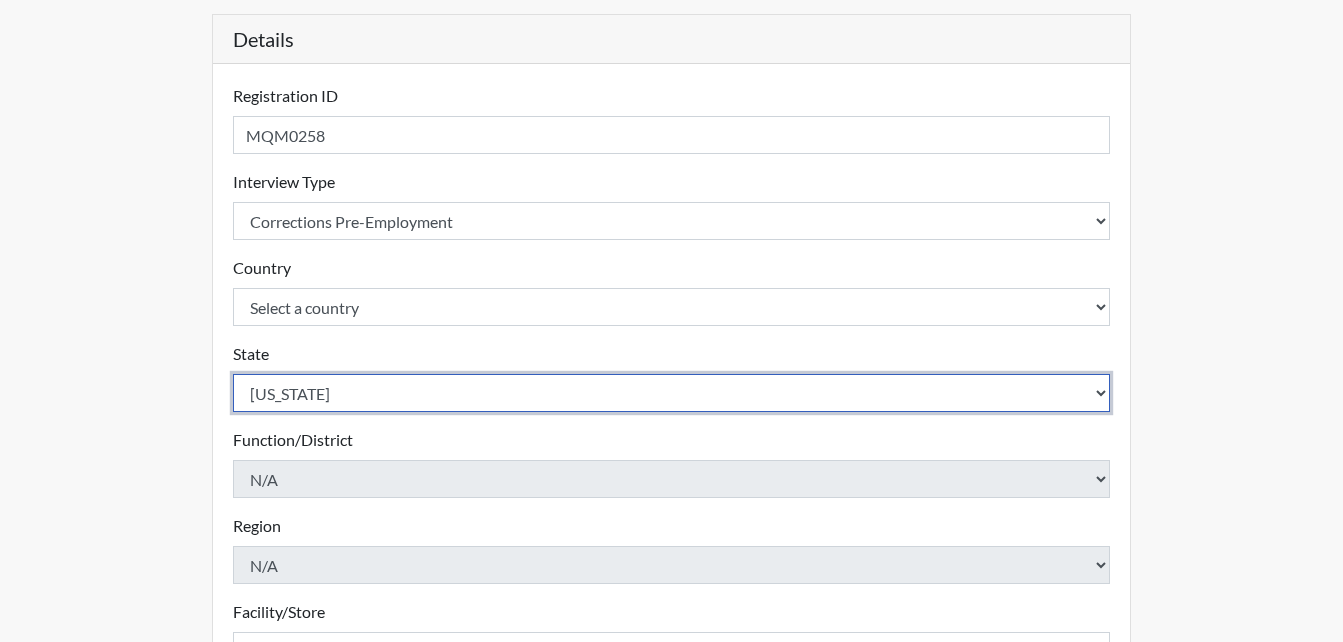 click on "Select a state  [US_STATE]   [US_STATE]   [US_STATE]   [US_STATE]   [US_STATE]   [US_STATE]   [US_STATE]   [US_STATE]   [US_STATE]   [US_STATE]   [US_STATE]   [US_STATE]   [US_STATE]   [US_STATE]   [US_STATE]   [US_STATE]   [US_STATE]   [US_STATE]   [US_STATE]   [US_STATE]   [US_STATE]   [US_STATE]   [US_STATE]   [US_STATE]   [US_STATE]   [US_STATE]   [US_STATE]   [US_STATE]   [US_STATE]   [US_STATE]   [US_STATE]   [US_STATE]   [US_STATE]   [US_STATE]   [US_STATE]   [US_STATE]   [US_STATE]   [US_STATE]   [US_STATE]   [US_STATE]   [US_STATE]   [US_STATE]   [US_STATE]   [US_STATE]   [US_STATE]   [US_STATE][PERSON_NAME][US_STATE]   [US_STATE]   [US_STATE]   [US_STATE]" at bounding box center [672, 393] 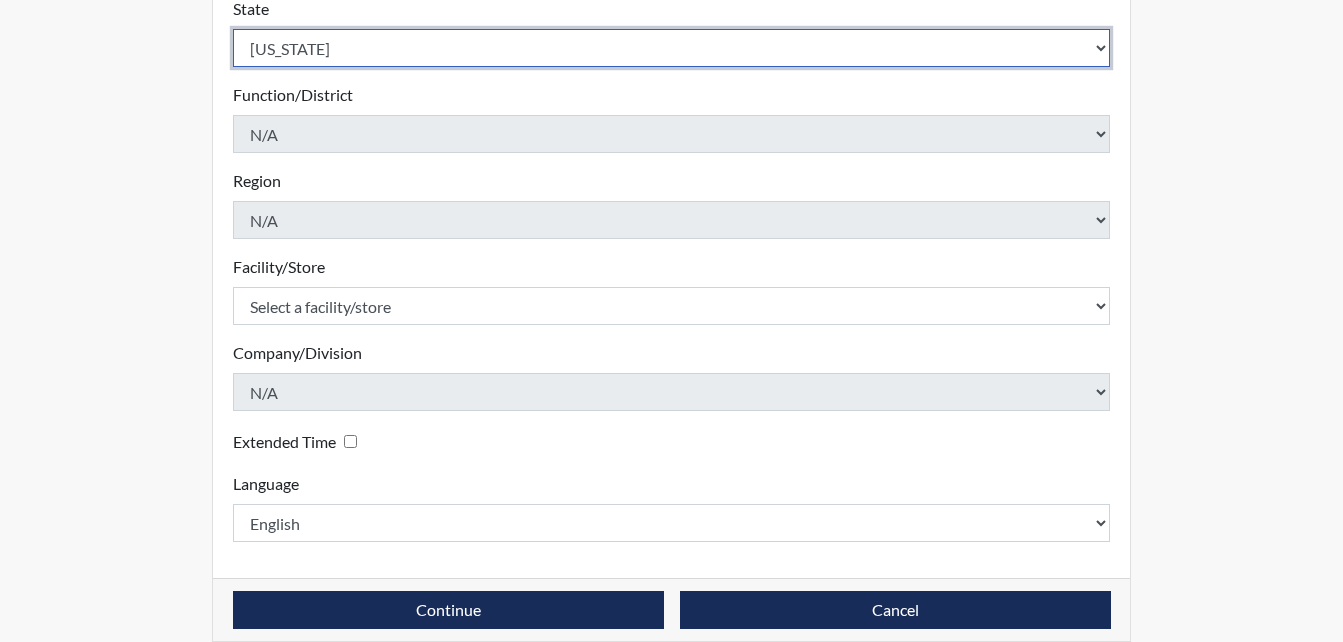 scroll, scrollTop: 569, scrollLeft: 0, axis: vertical 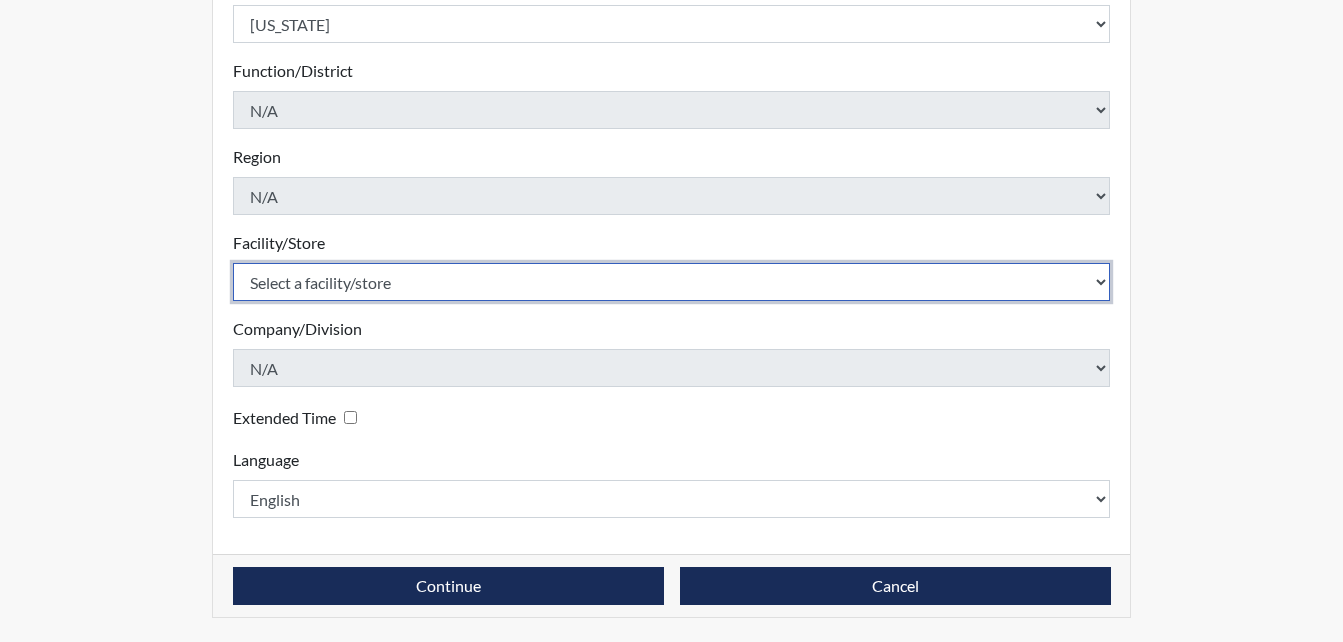 click on "Select a facility/store  [PERSON_NAME]" at bounding box center (672, 282) 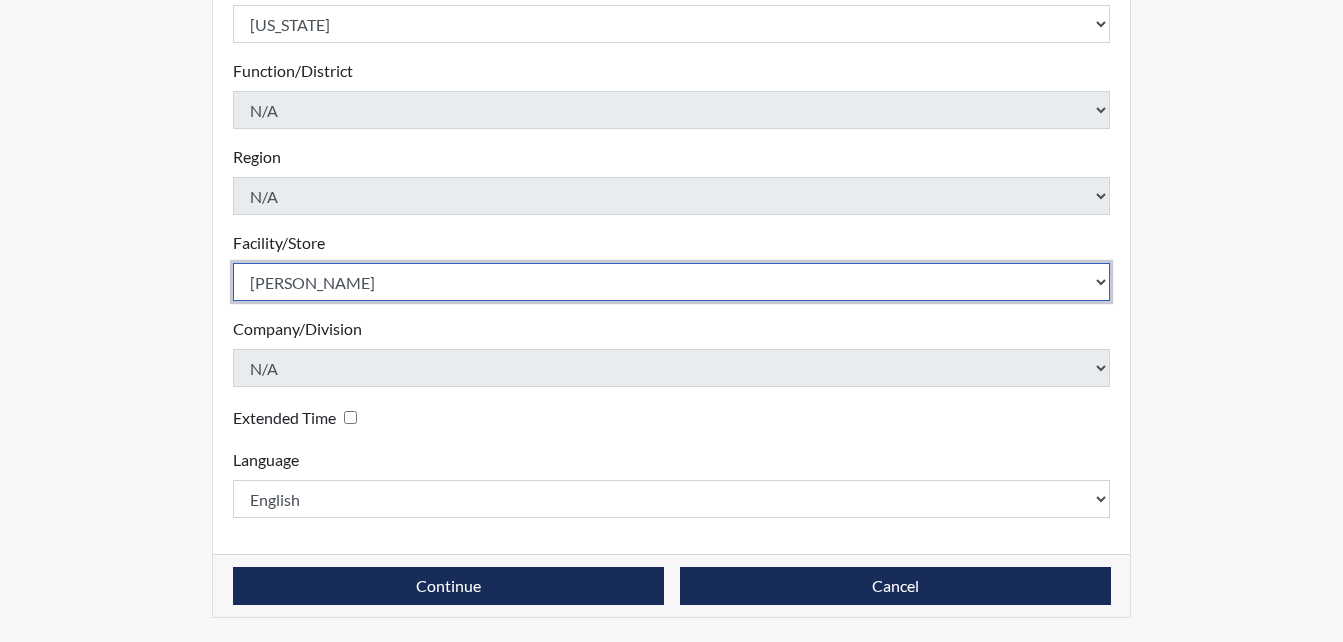 click on "Select a facility/store  [PERSON_NAME]" at bounding box center [672, 282] 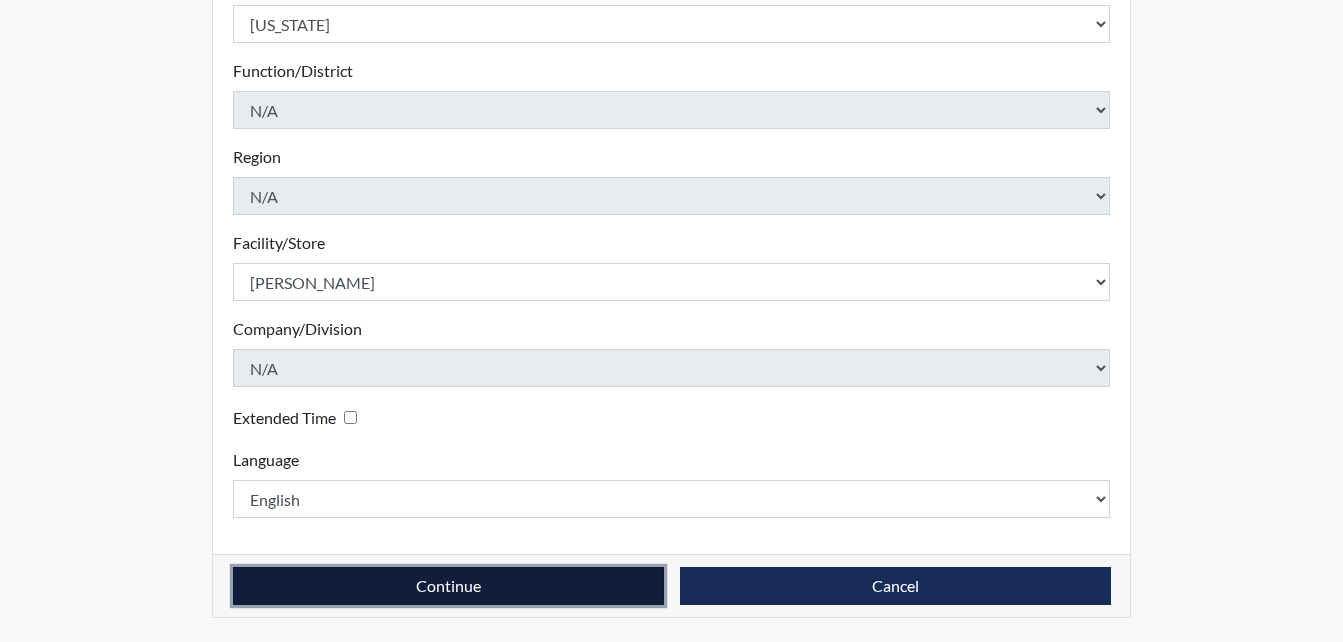 click on "Continue" at bounding box center [448, 586] 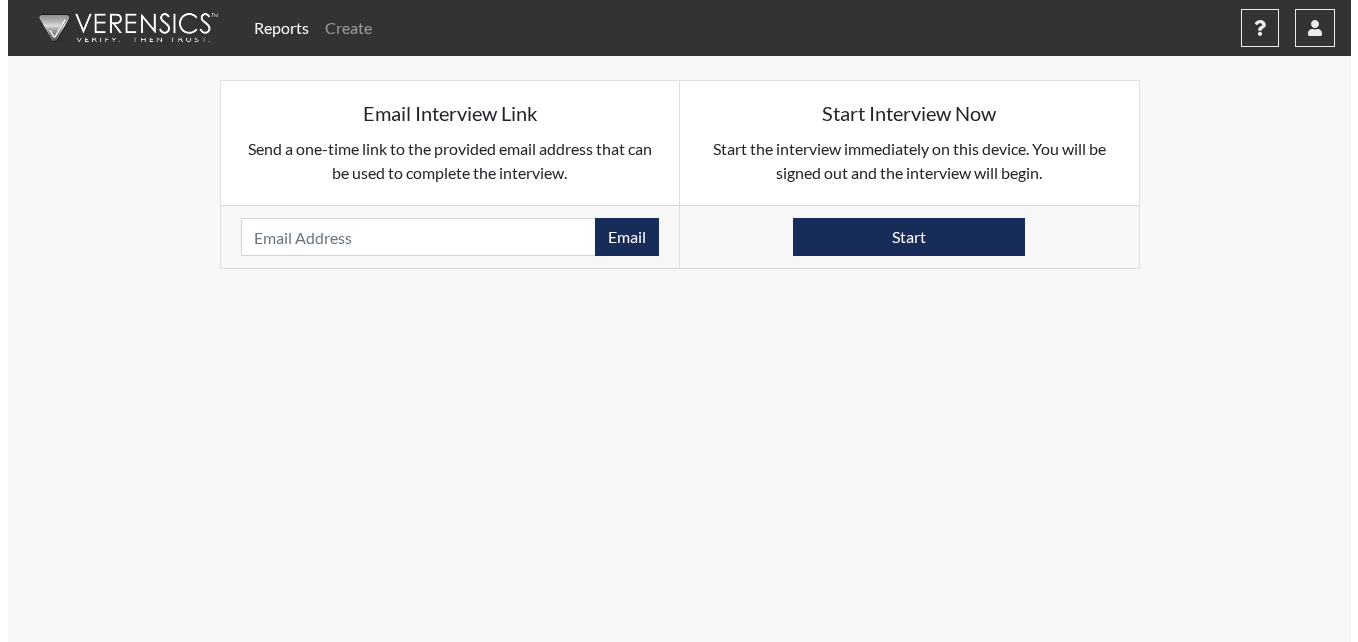 scroll, scrollTop: 0, scrollLeft: 0, axis: both 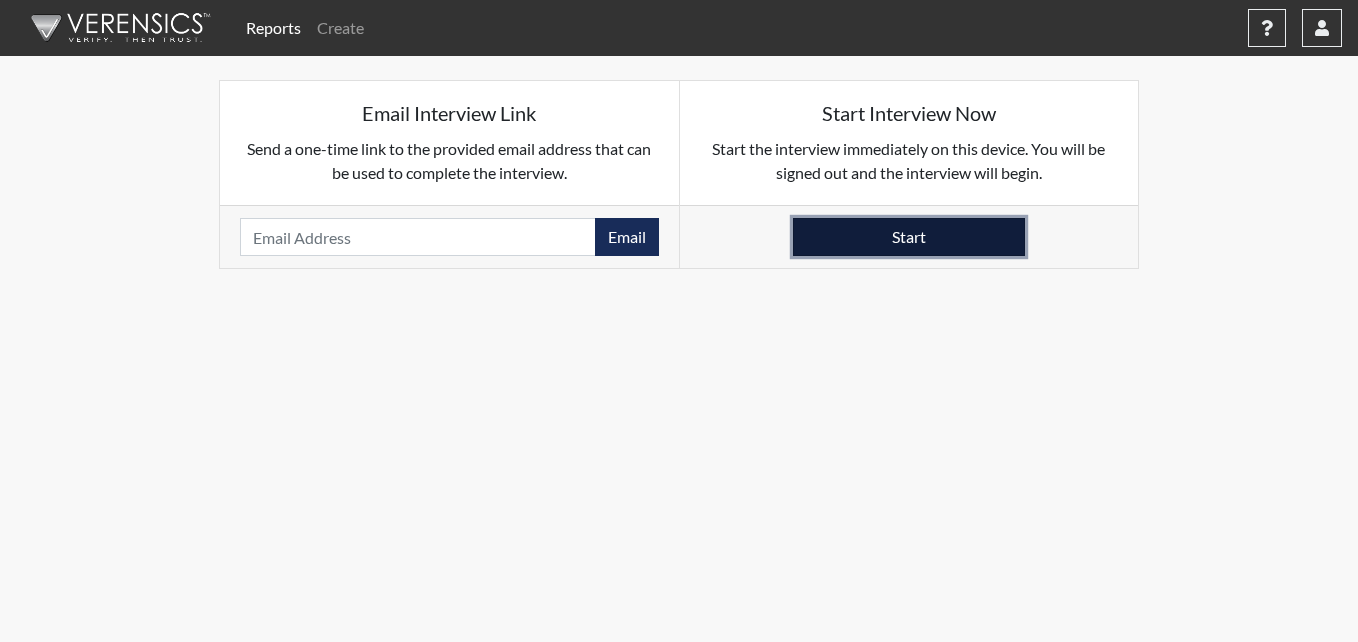 click on "Start" at bounding box center (909, 237) 